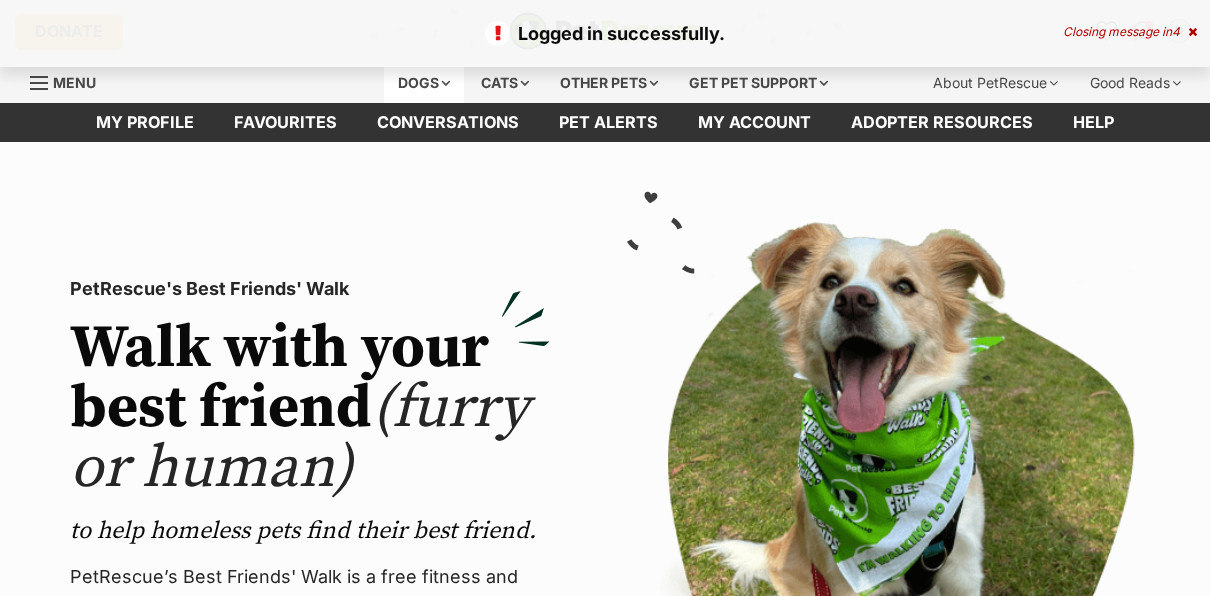 scroll, scrollTop: 0, scrollLeft: 0, axis: both 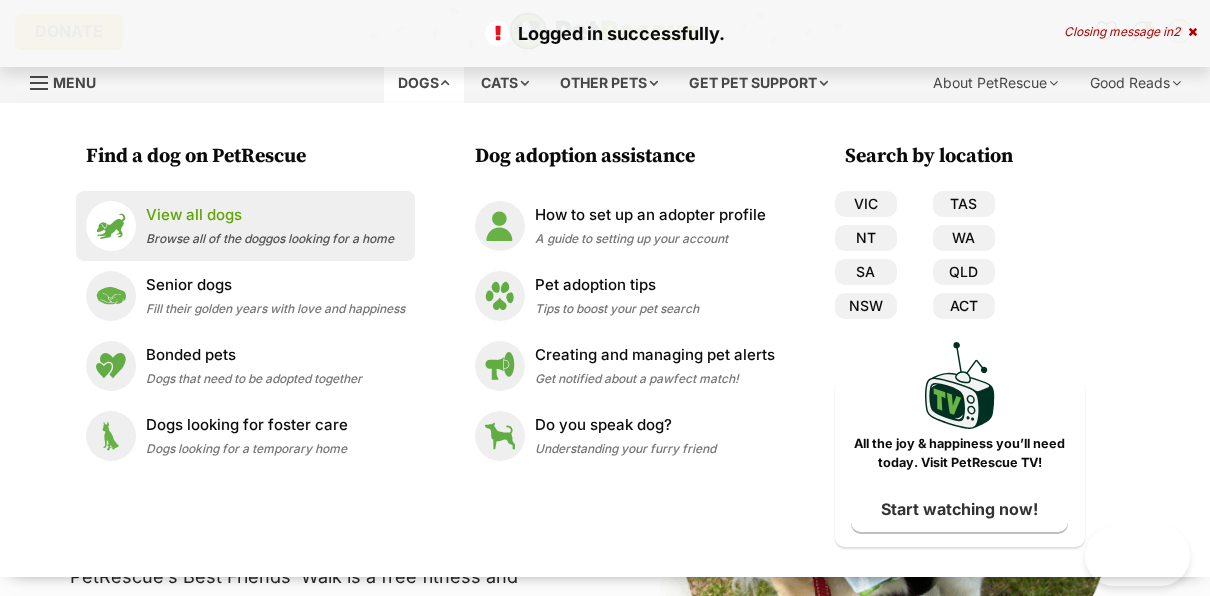 click at bounding box center (111, 226) 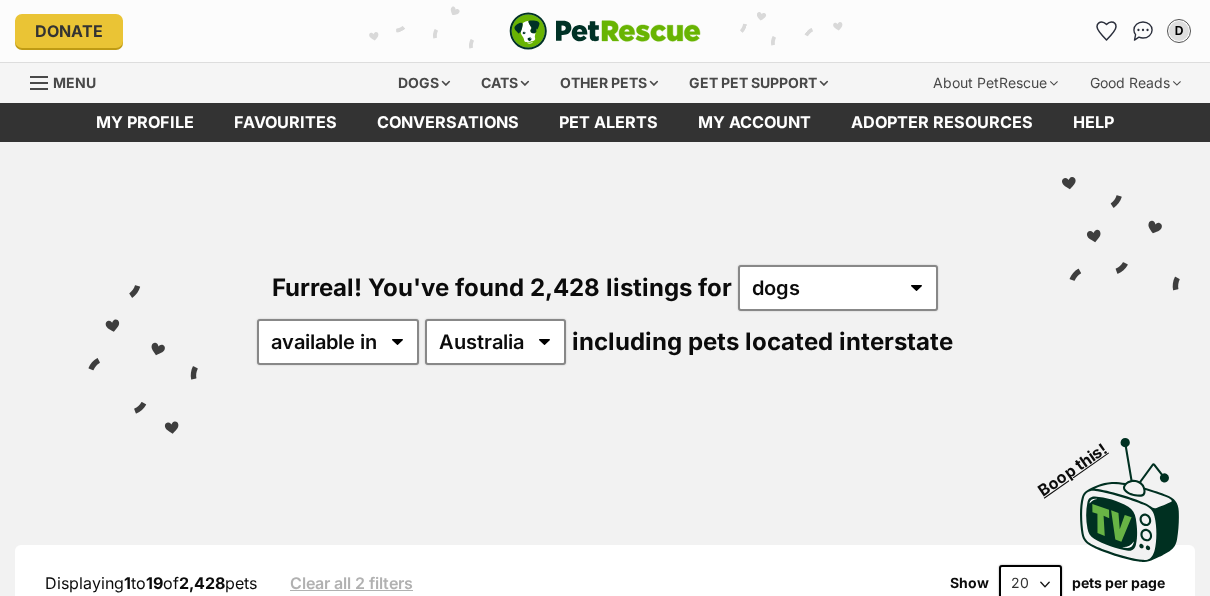 scroll, scrollTop: 0, scrollLeft: 0, axis: both 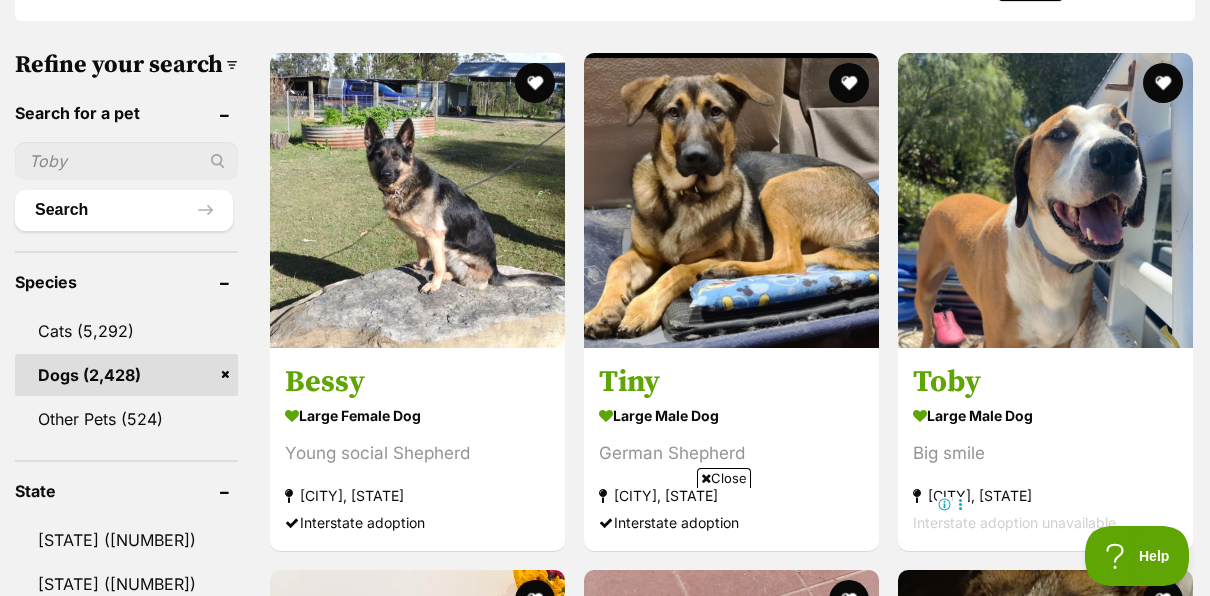 click at bounding box center [126, 161] 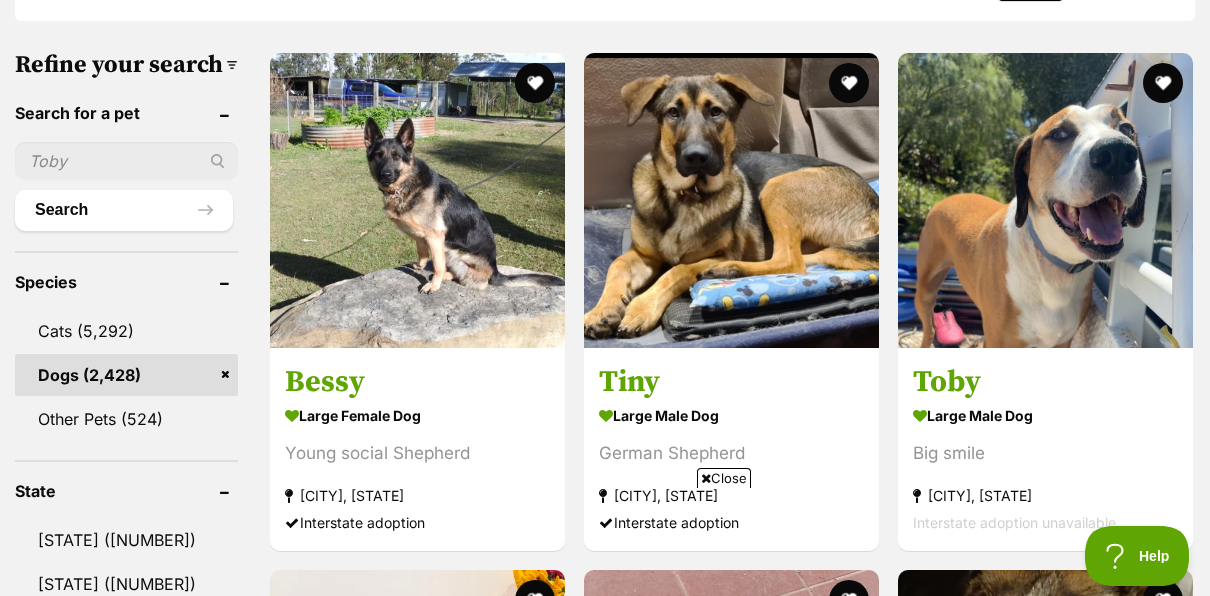 scroll, scrollTop: 0, scrollLeft: 0, axis: both 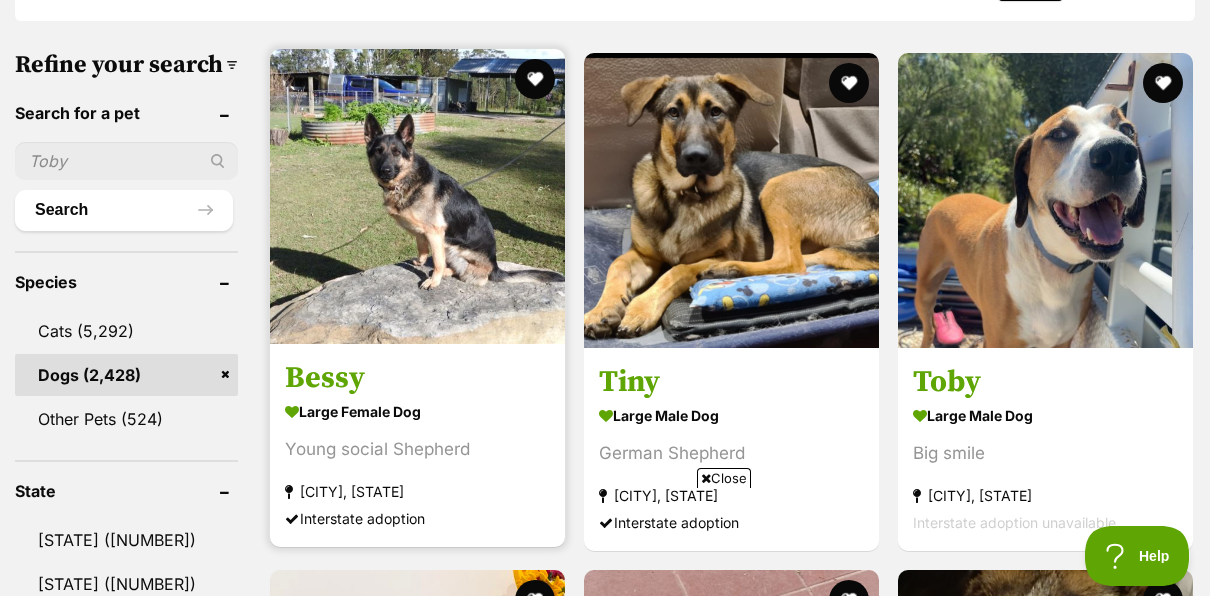 click on "Bessy
large female Dog
Young social Shepherd
East Kurrajong, NSW
Interstate adoption" at bounding box center (417, 298) 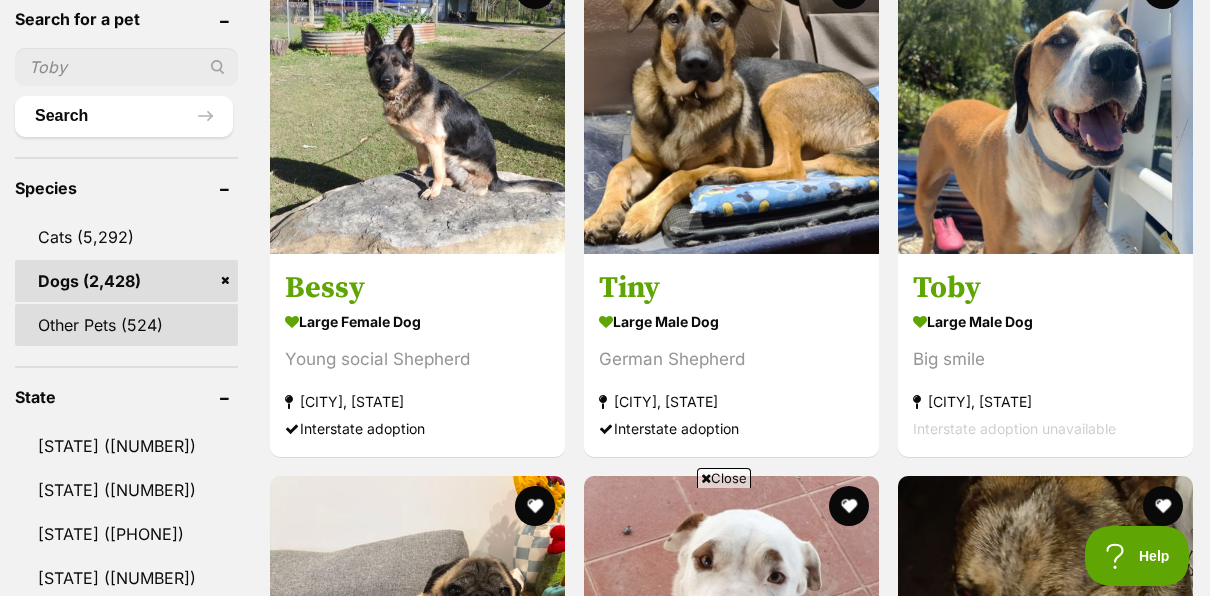 scroll, scrollTop: 800, scrollLeft: 0, axis: vertical 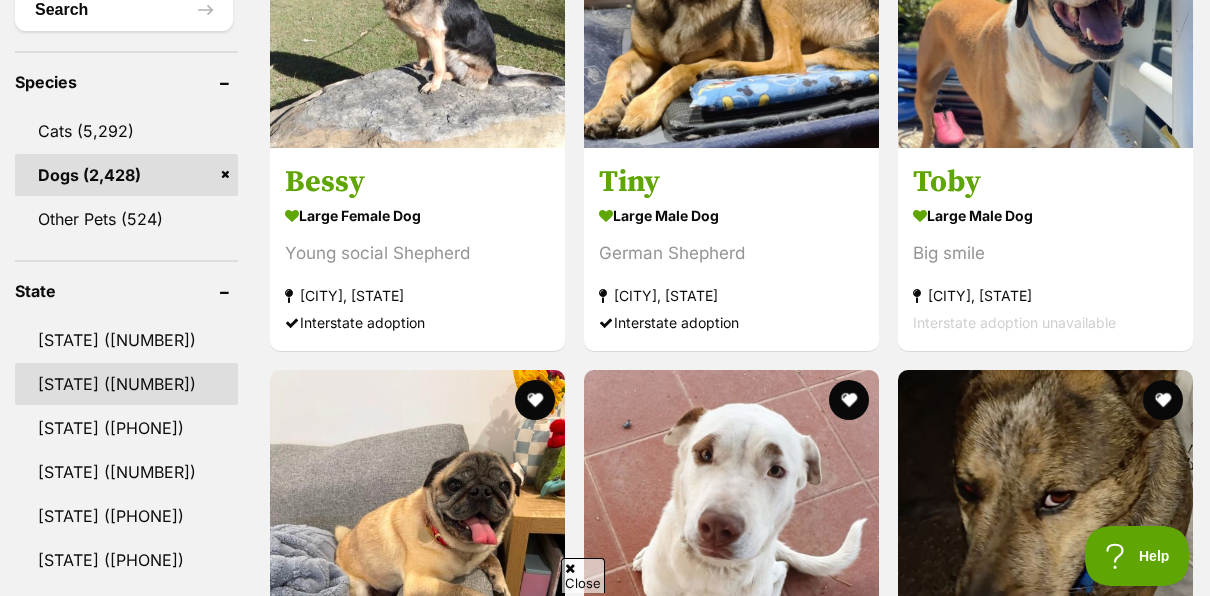 click on "NSW (1,197)" at bounding box center (126, 384) 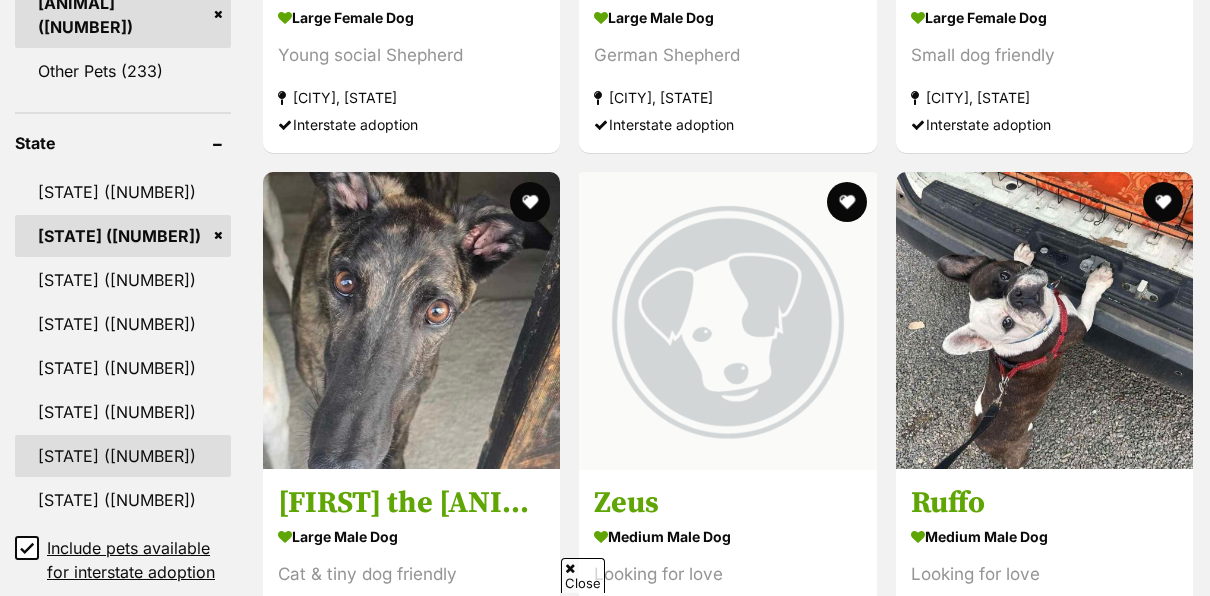scroll, scrollTop: 1280, scrollLeft: 0, axis: vertical 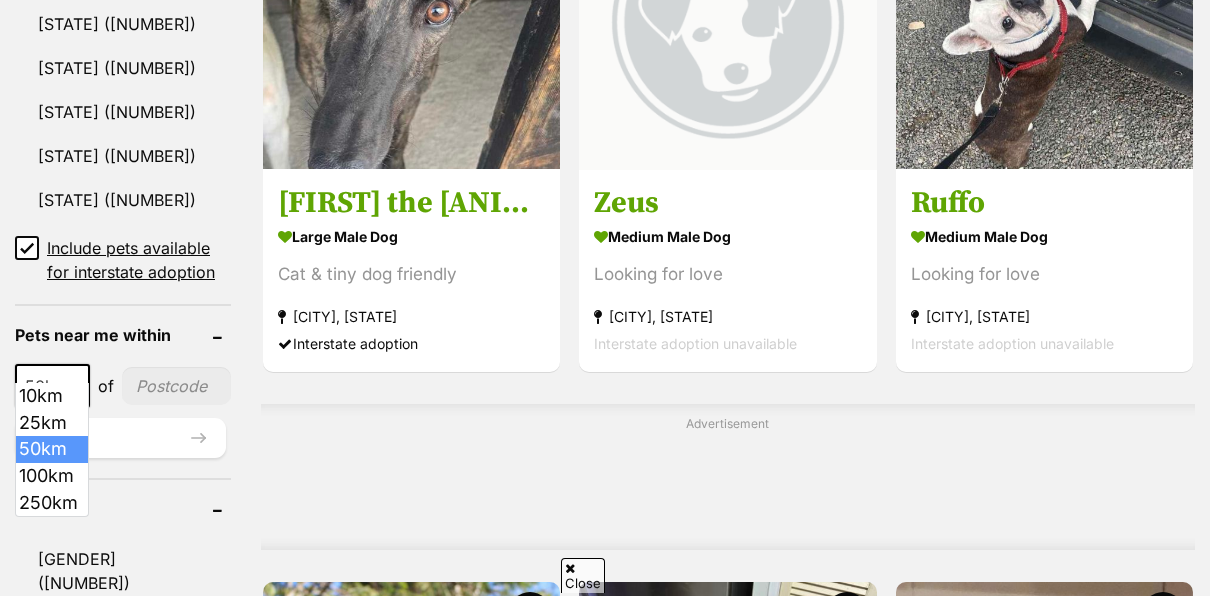 click at bounding box center [77, 387] 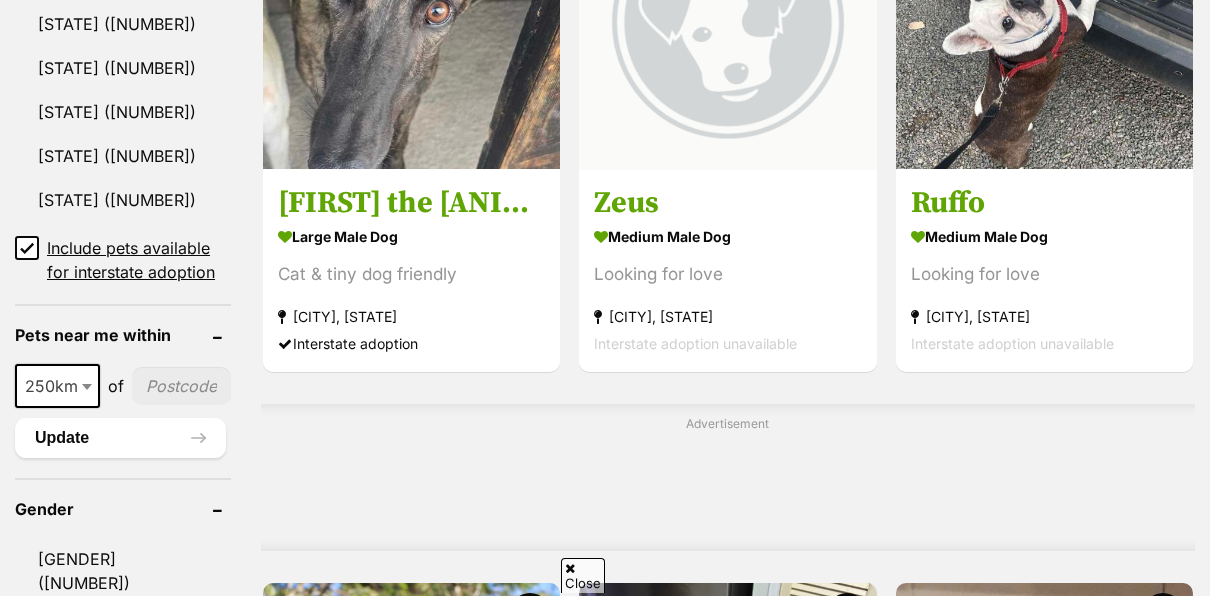 select on "250" 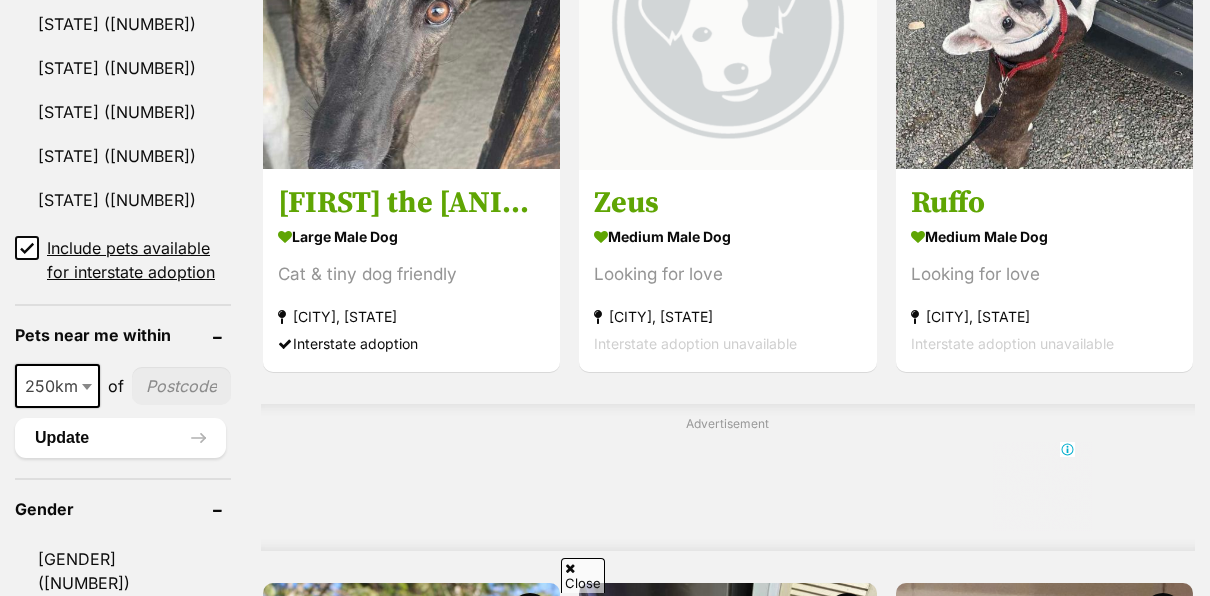 scroll, scrollTop: 0, scrollLeft: 0, axis: both 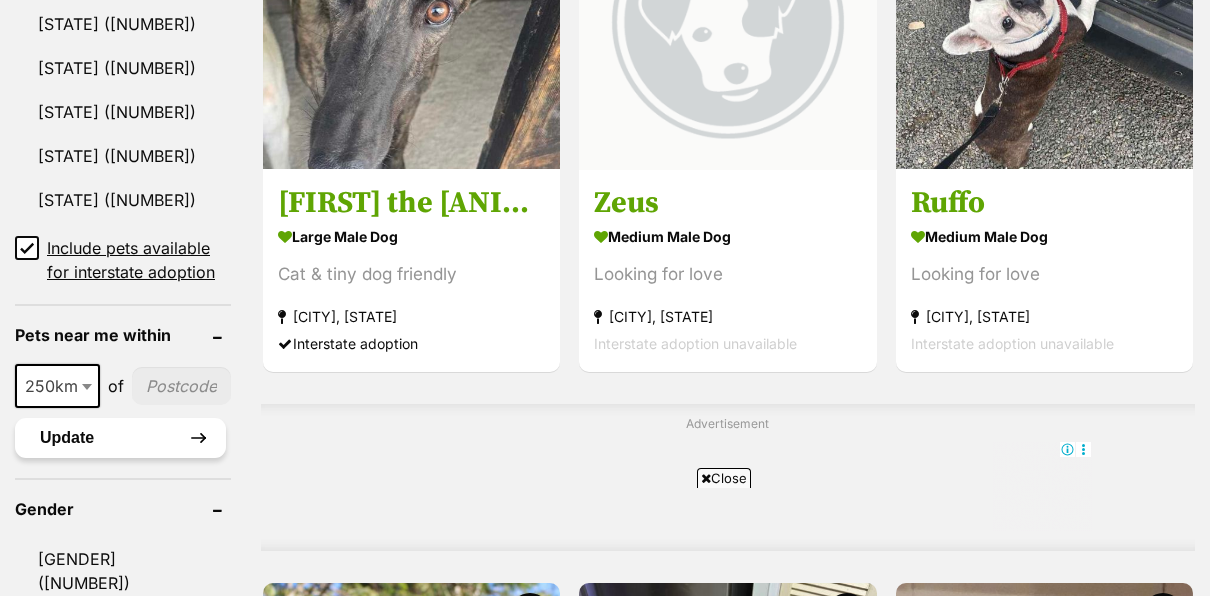 type on "2257" 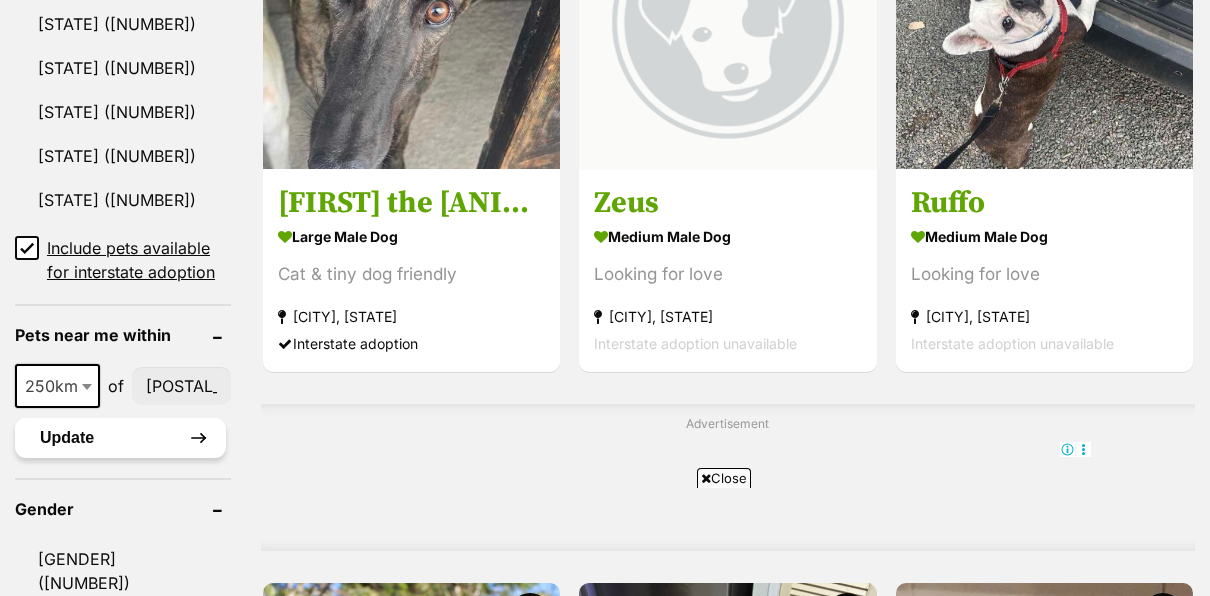 scroll, scrollTop: 0, scrollLeft: 0, axis: both 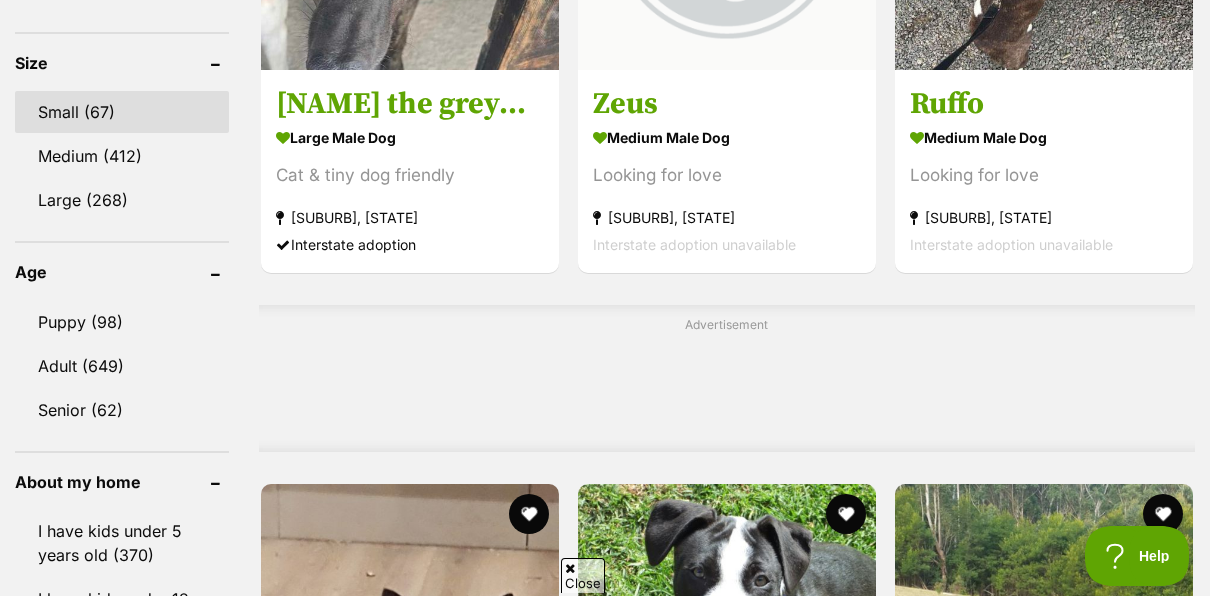 click on "Small (67)" at bounding box center (122, 112) 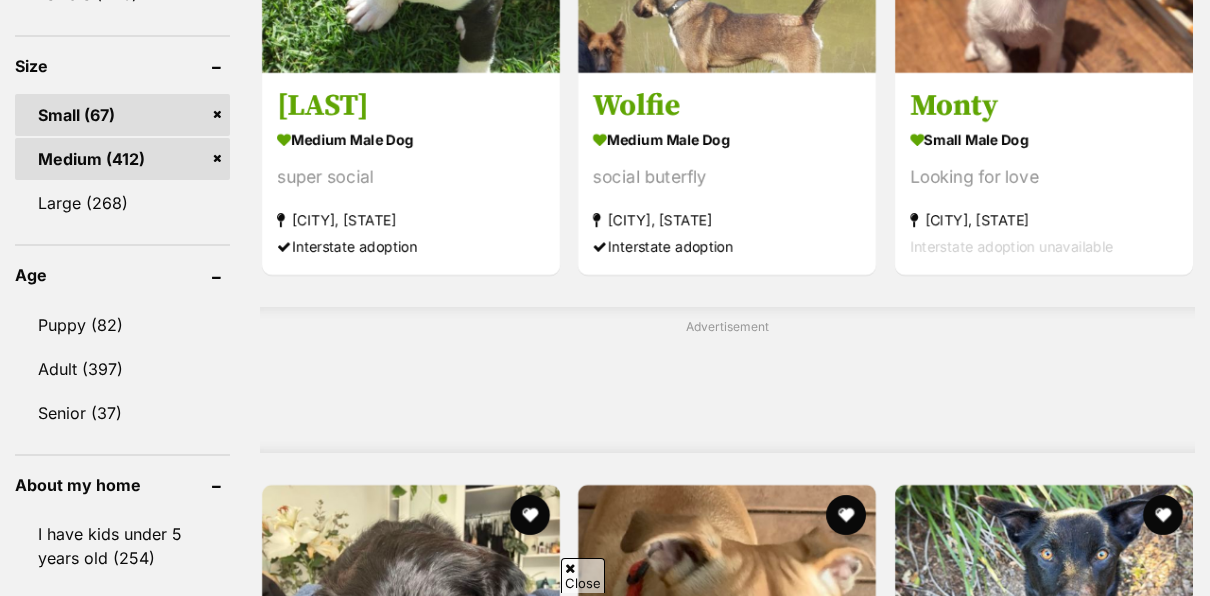scroll, scrollTop: 0, scrollLeft: 0, axis: both 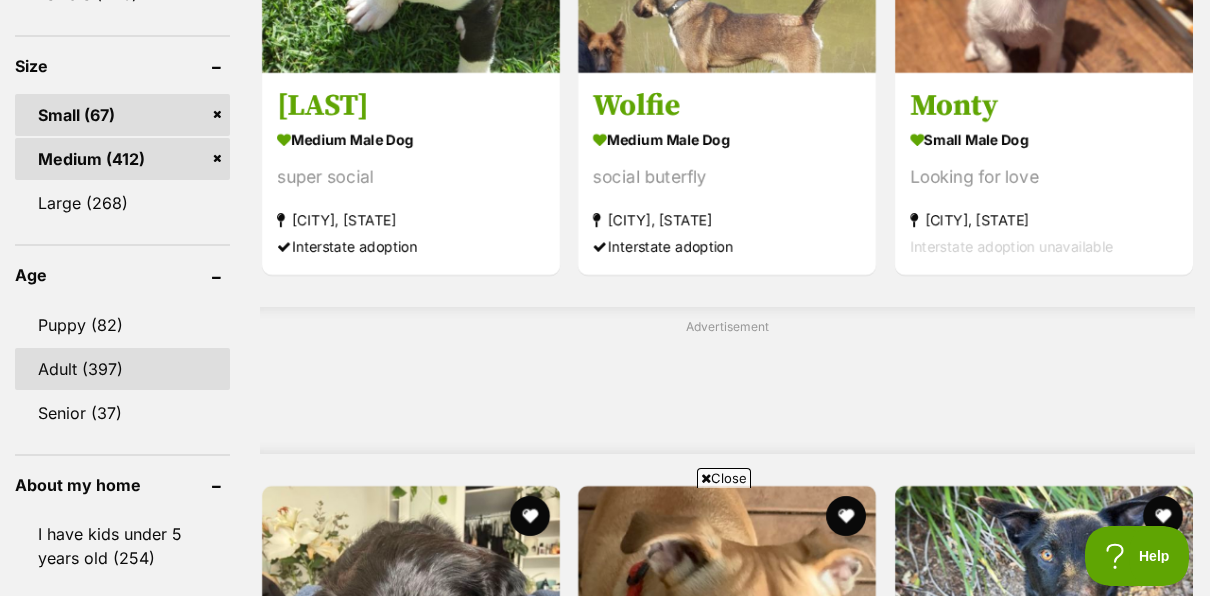 click on "Adult (397)" at bounding box center [122, 369] 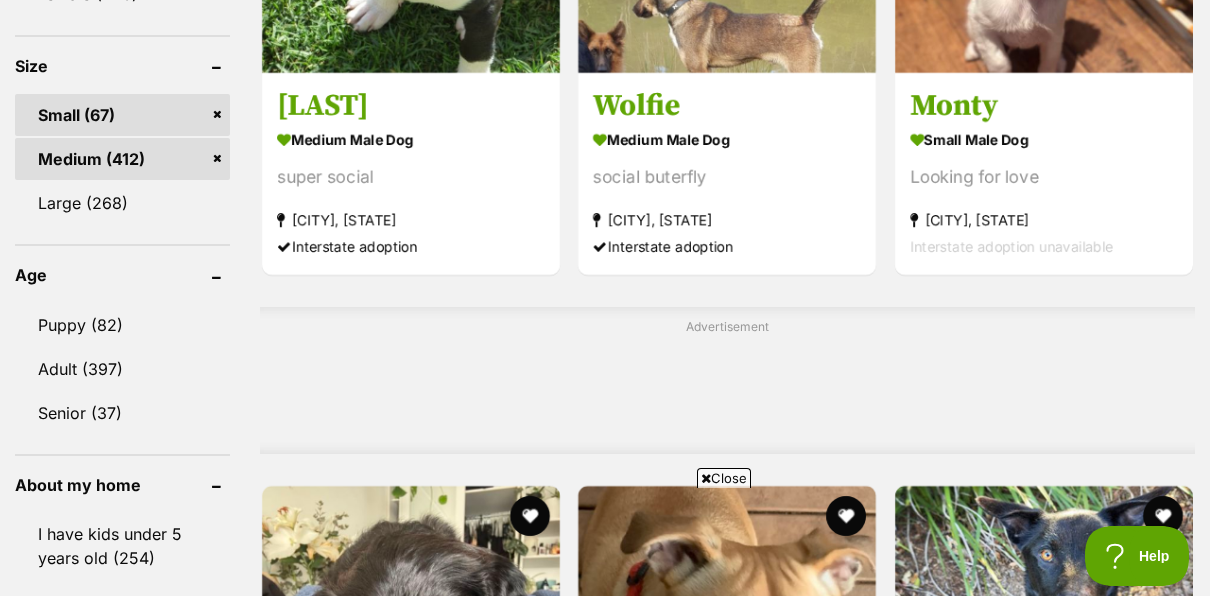scroll, scrollTop: 0, scrollLeft: 0, axis: both 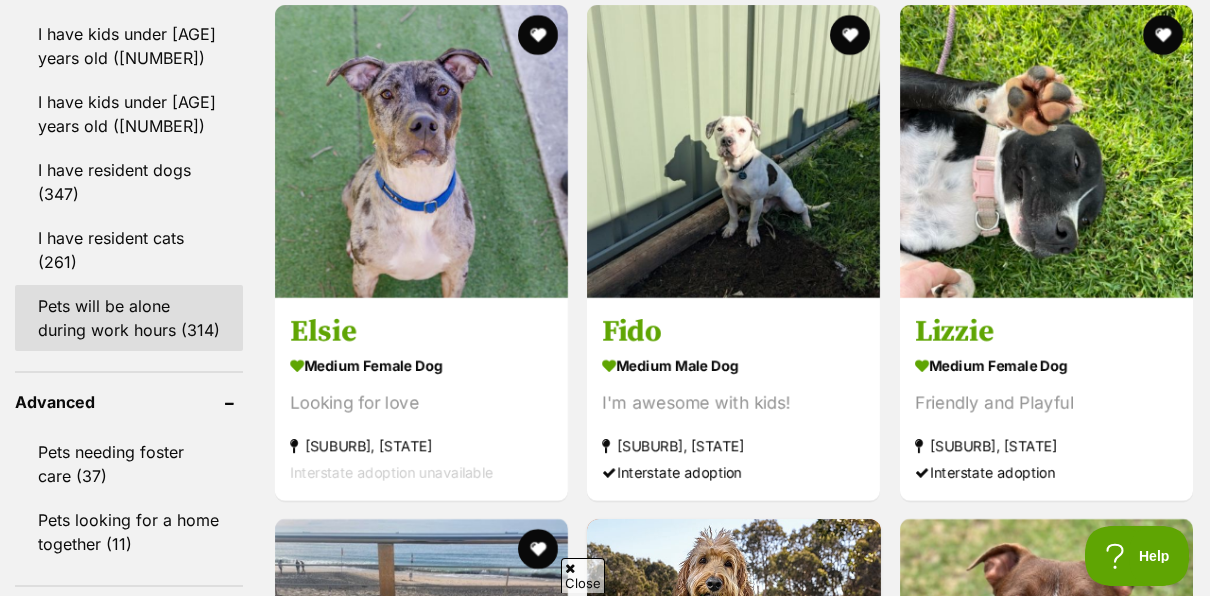 click on "Pets will be alone during work hours (314)" at bounding box center [129, 318] 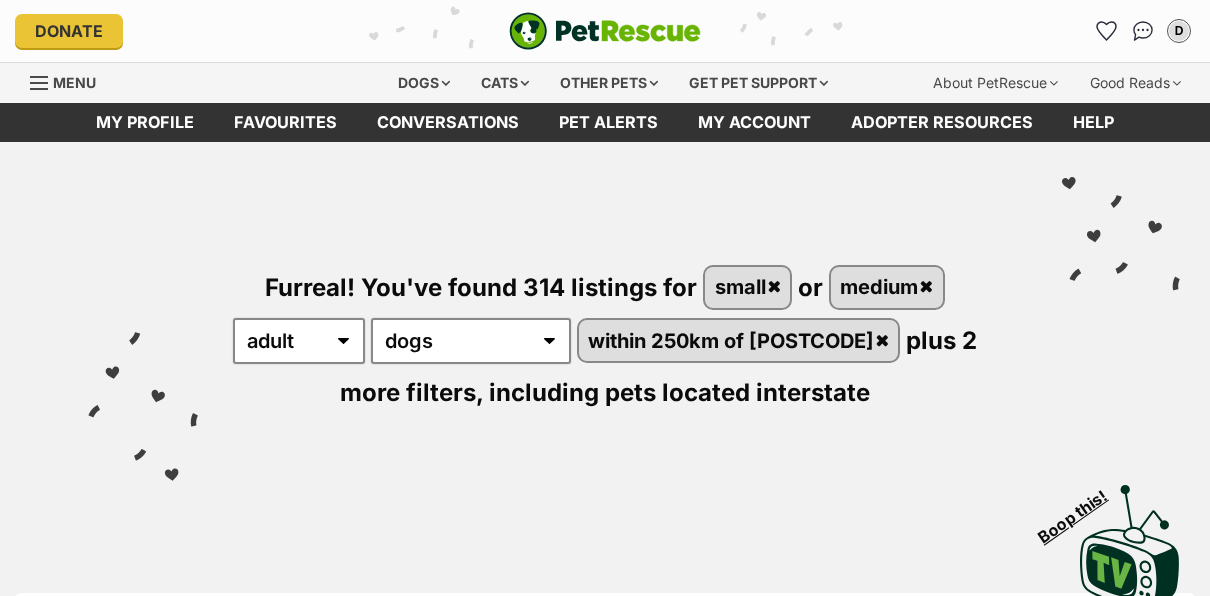 scroll, scrollTop: 0, scrollLeft: 0, axis: both 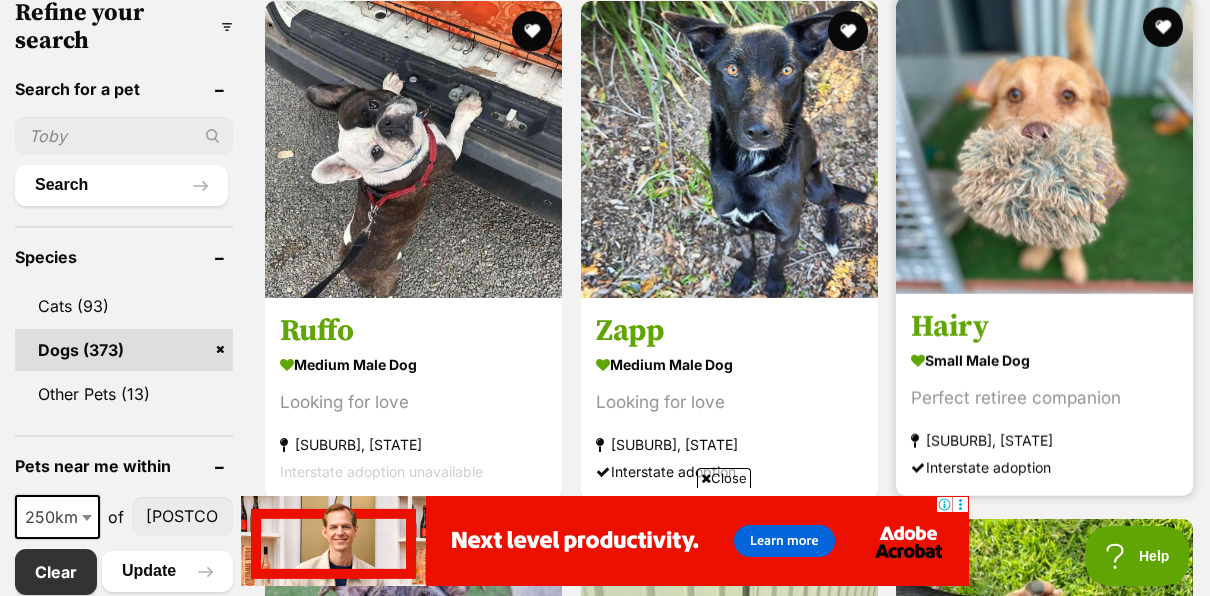 click on "small male Dog" at bounding box center (1044, 360) 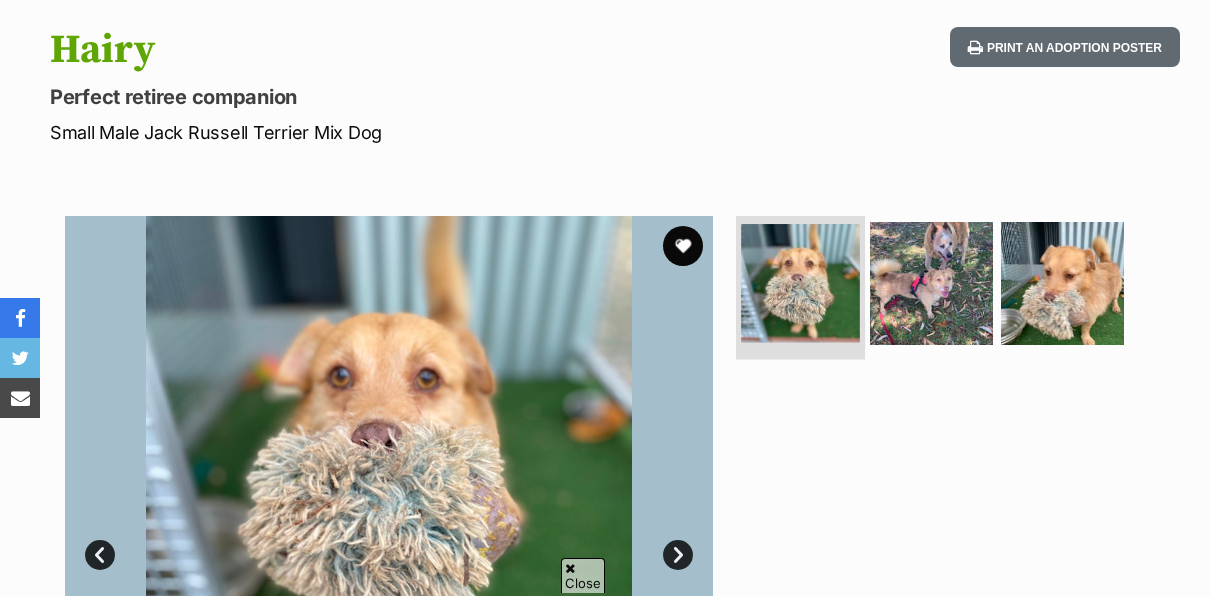 scroll, scrollTop: 200, scrollLeft: 0, axis: vertical 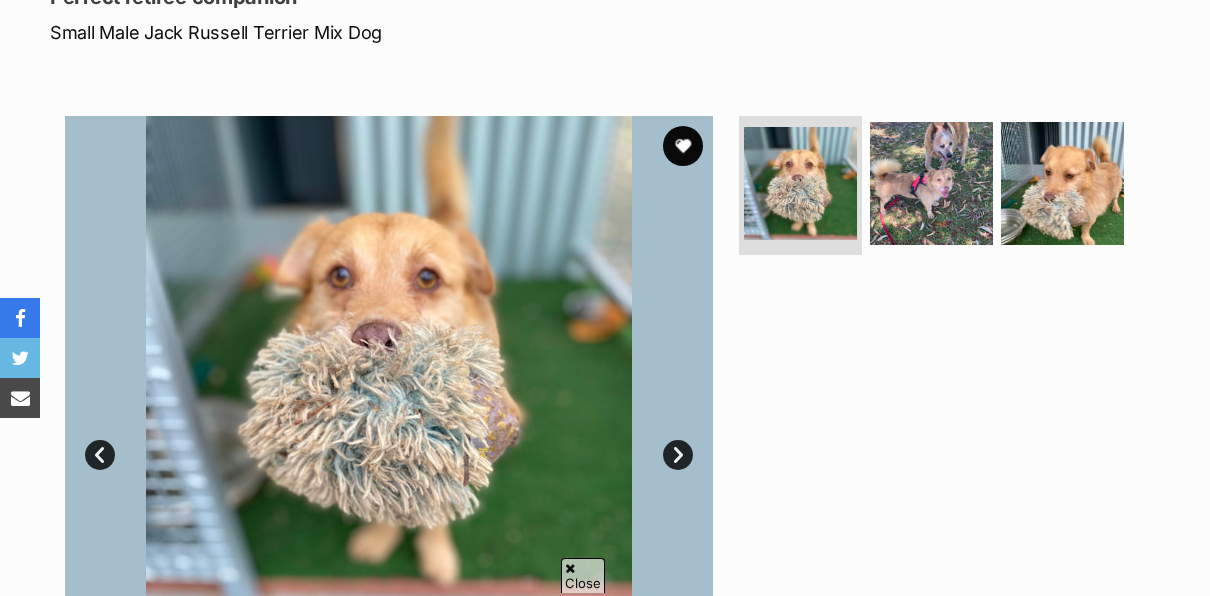 click on "Next" at bounding box center [678, 455] 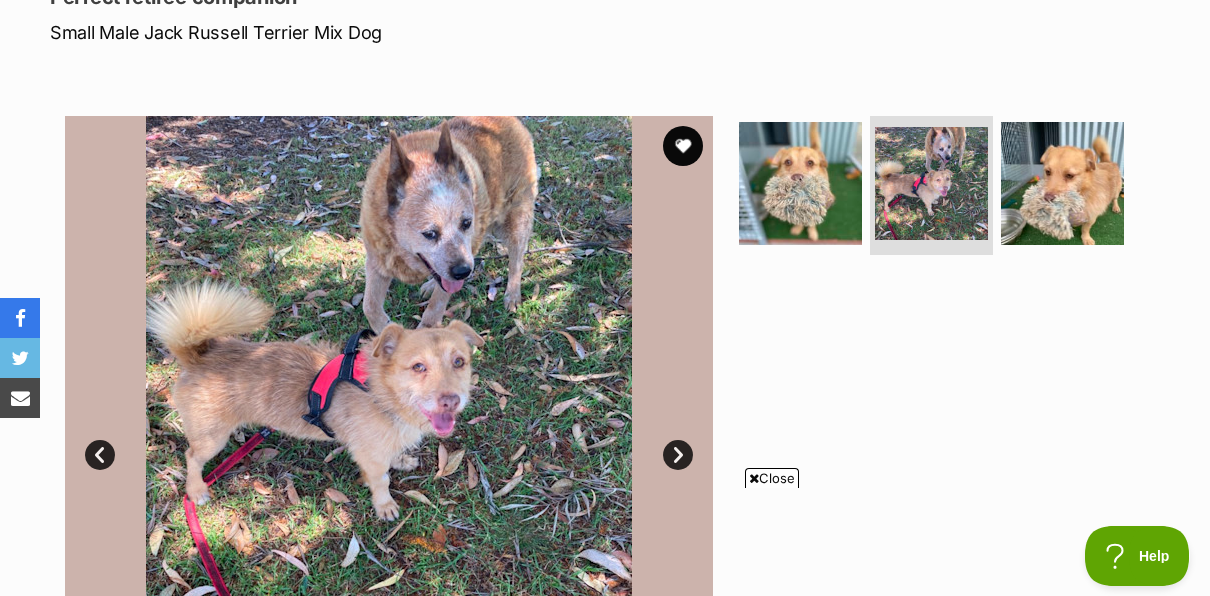 click on "Next" at bounding box center [678, 455] 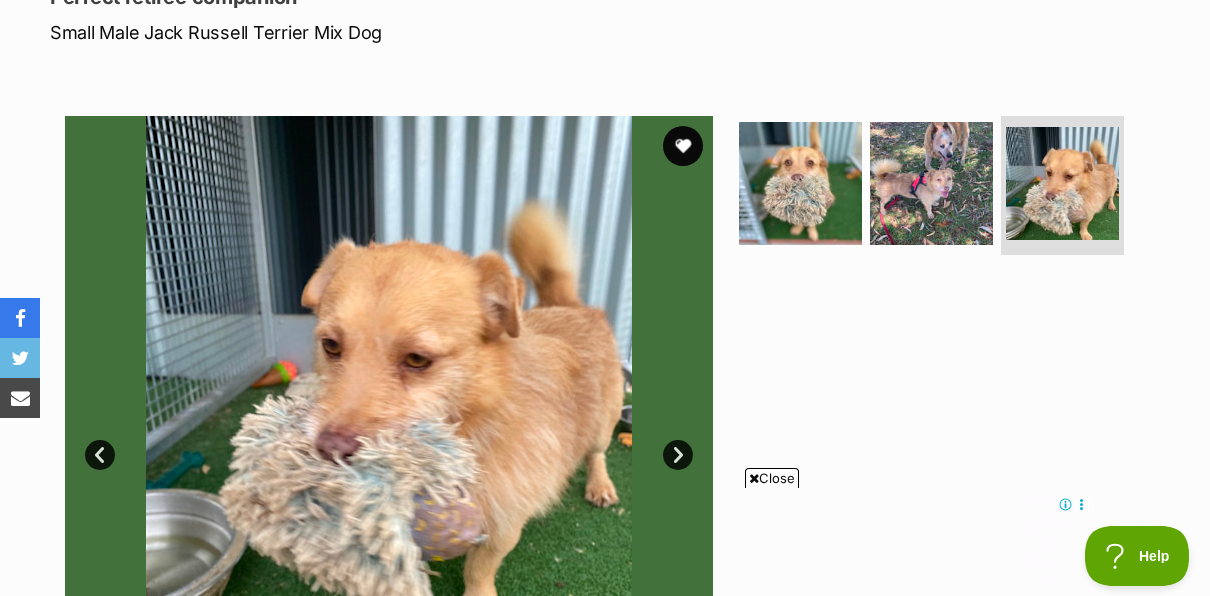 scroll, scrollTop: 0, scrollLeft: 0, axis: both 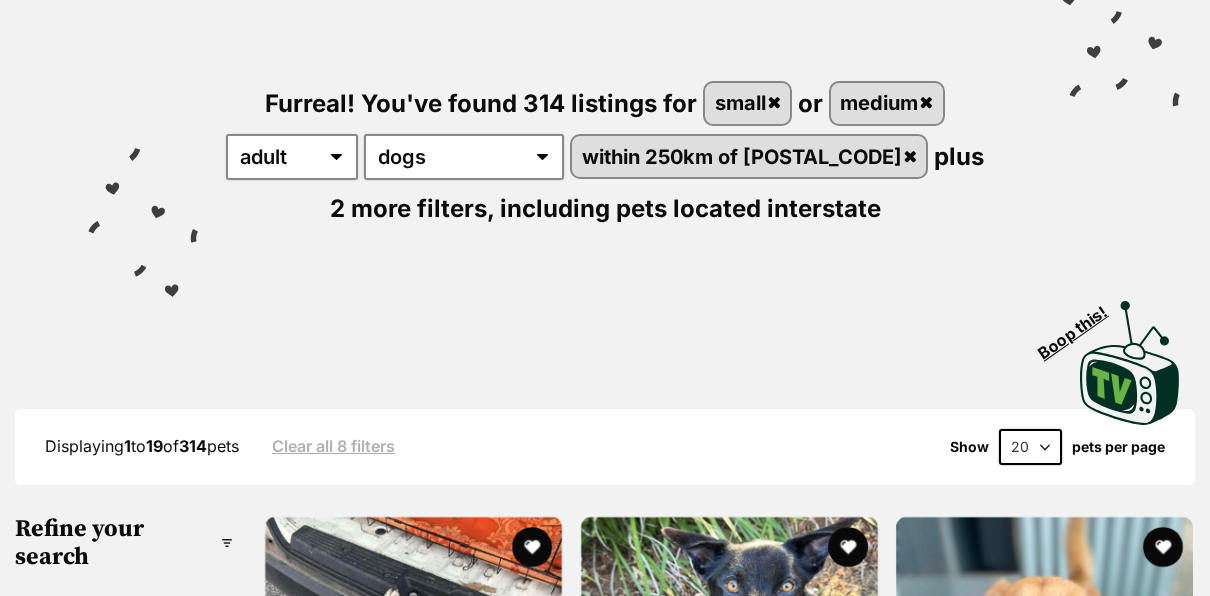 click on "20 40 60" at bounding box center [1030, 447] 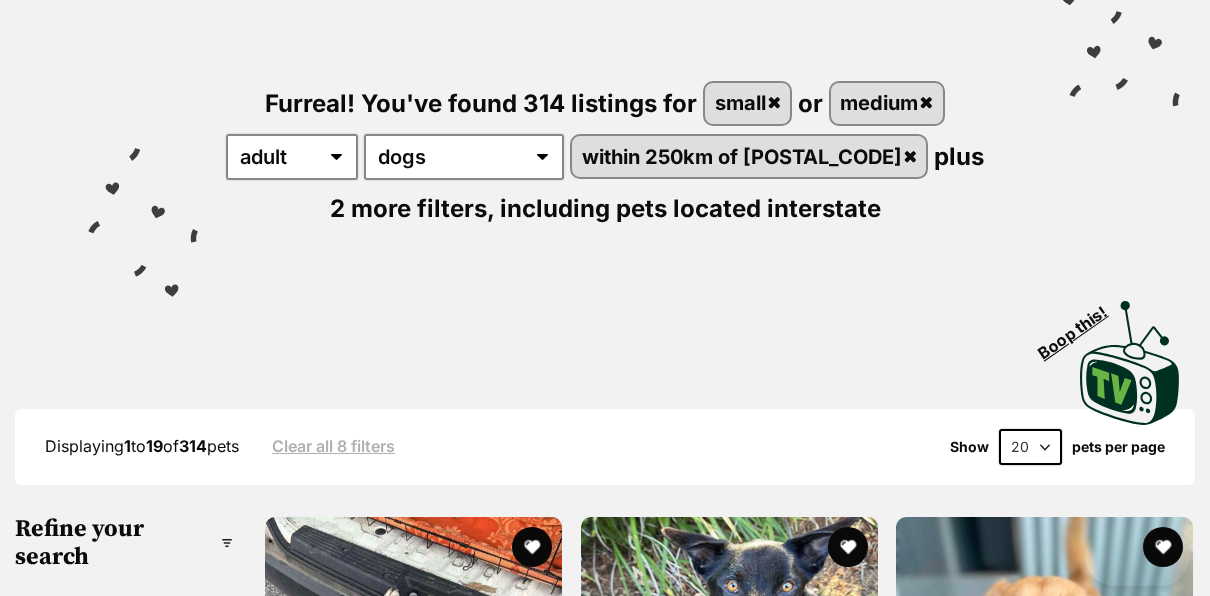 select on "60" 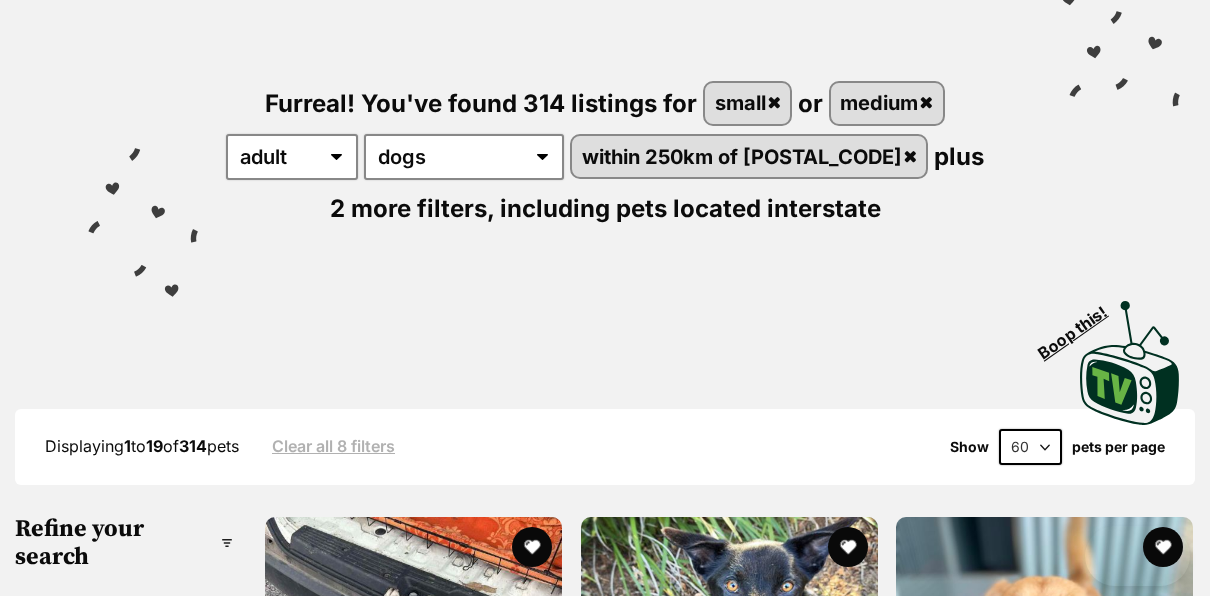 click on "20 40 60" at bounding box center (1030, 447) 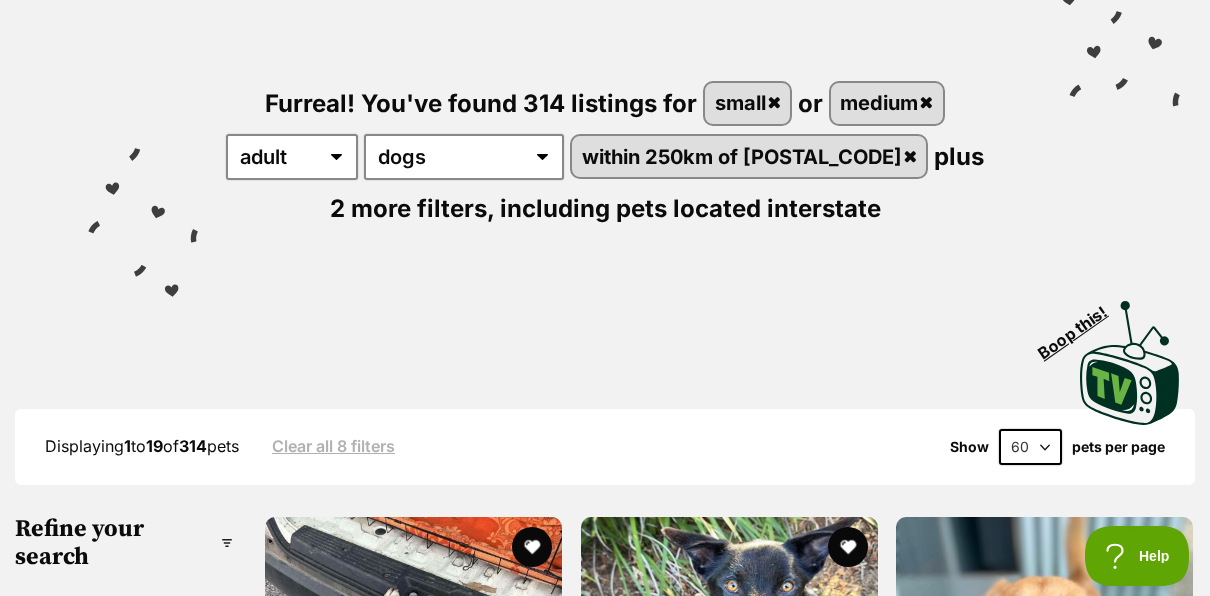 scroll, scrollTop: 0, scrollLeft: 0, axis: both 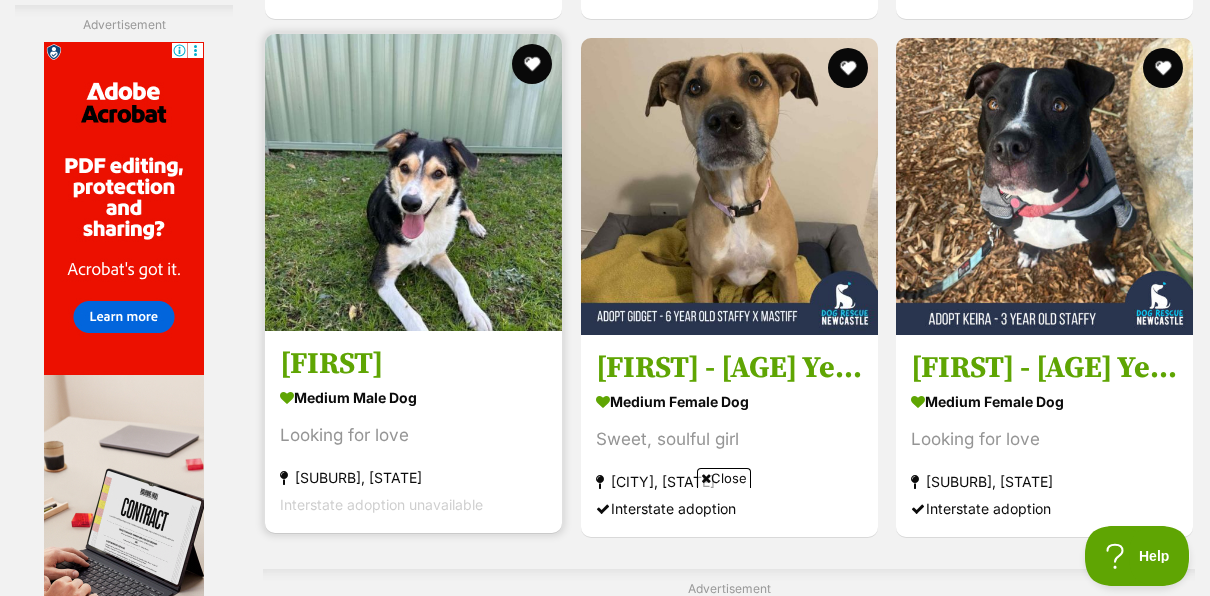 click on "[FIRST]" at bounding box center [413, 364] 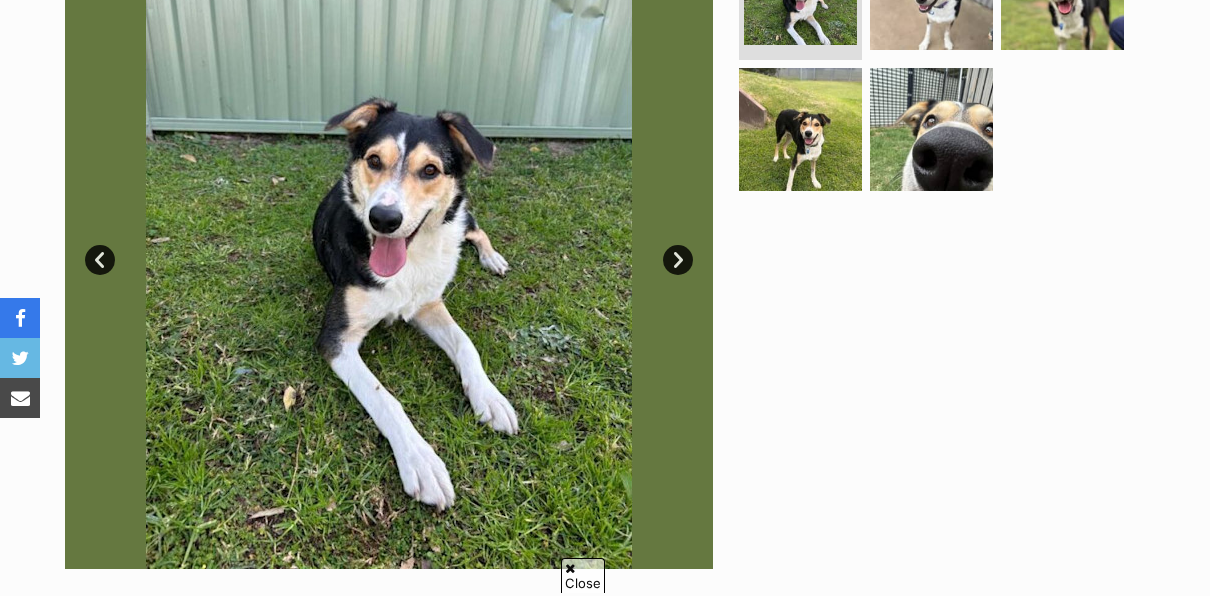 scroll, scrollTop: 500, scrollLeft: 0, axis: vertical 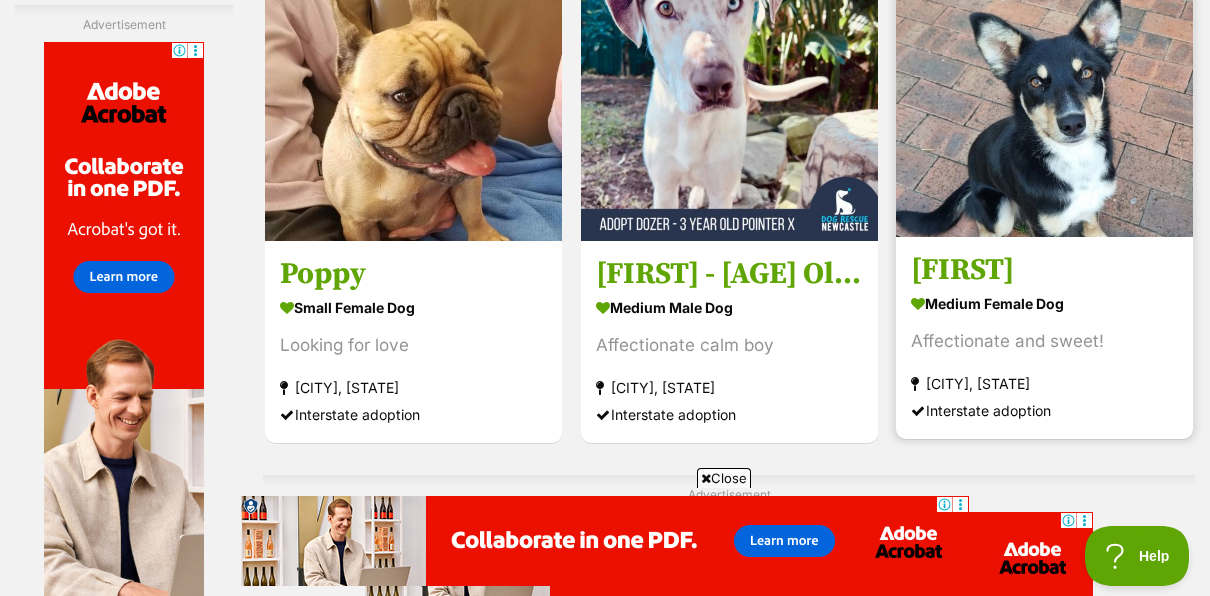 click on "medium female Dog" at bounding box center [1044, 303] 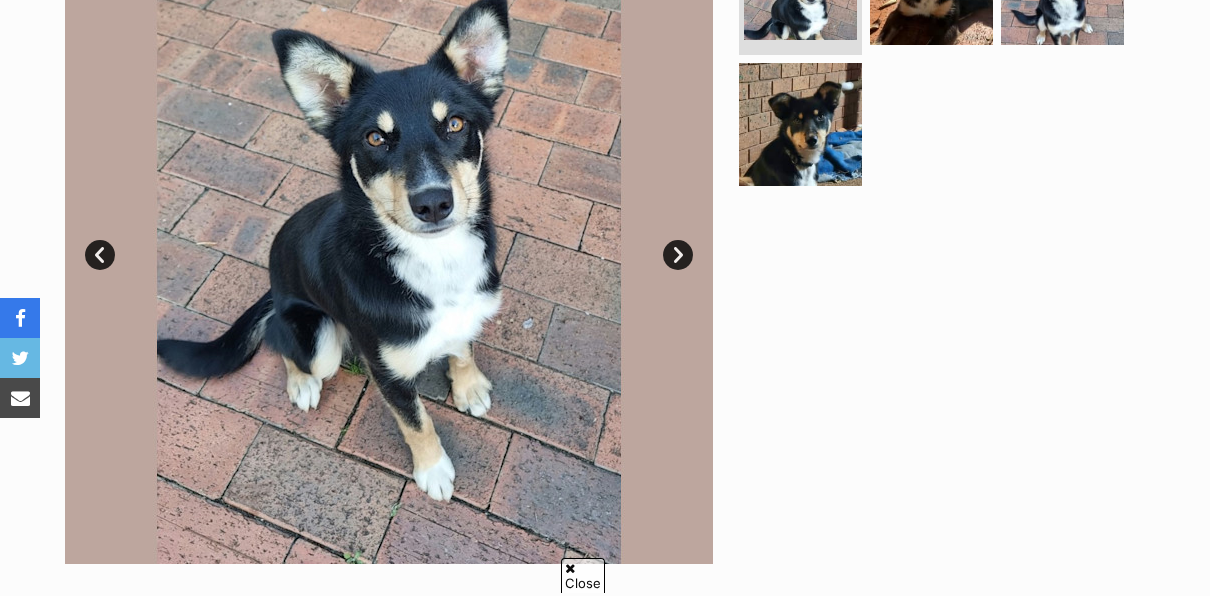 scroll, scrollTop: 0, scrollLeft: 0, axis: both 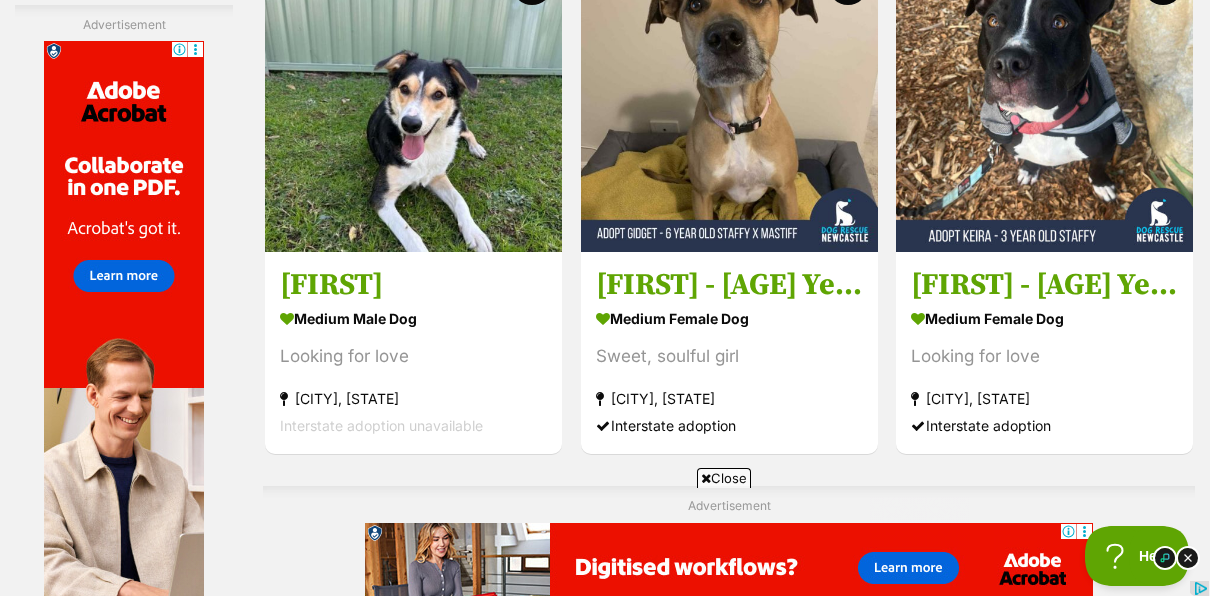 drag, startPoint x: 713, startPoint y: 200, endPoint x: 562, endPoint y: 289, distance: 175.27692 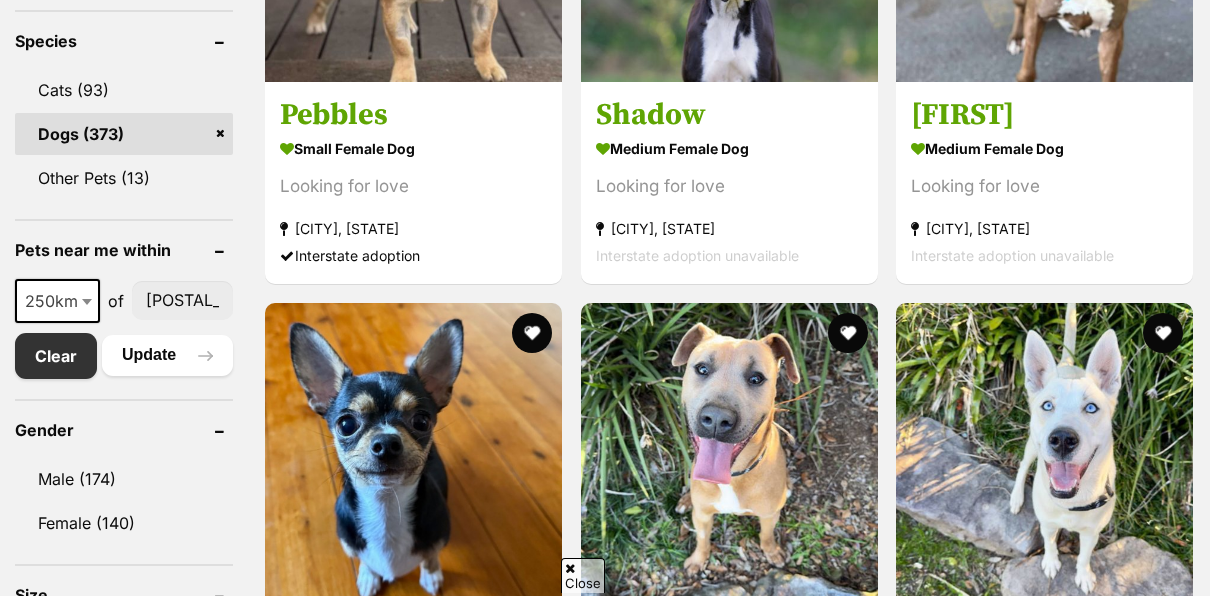 scroll, scrollTop: 1000, scrollLeft: 0, axis: vertical 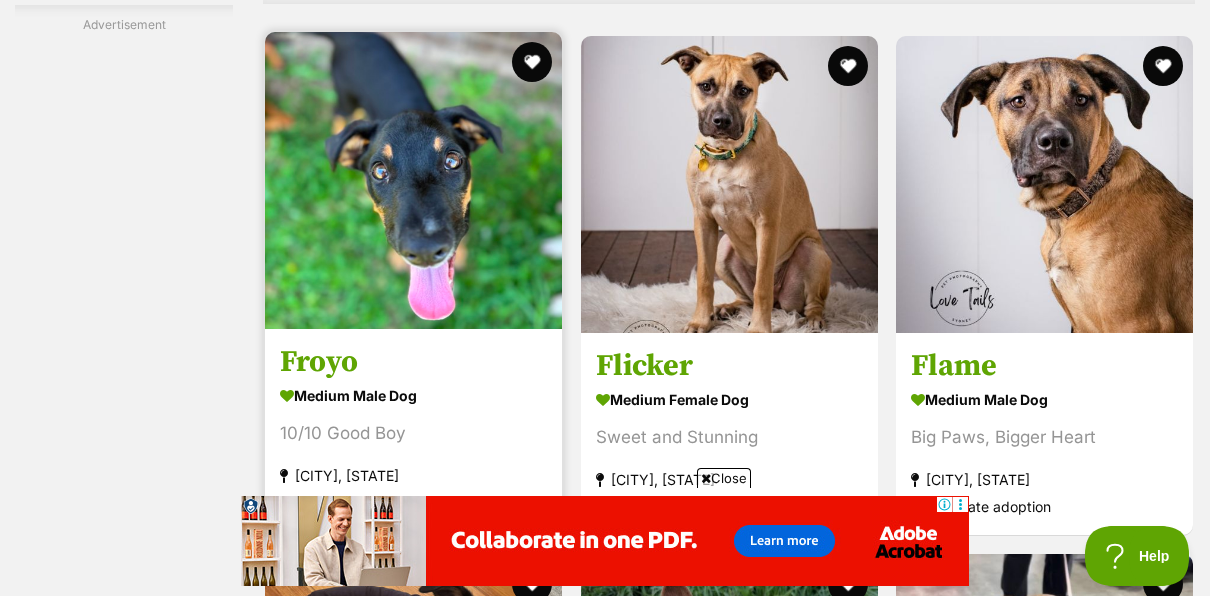 click on "medium male Dog" at bounding box center [413, 395] 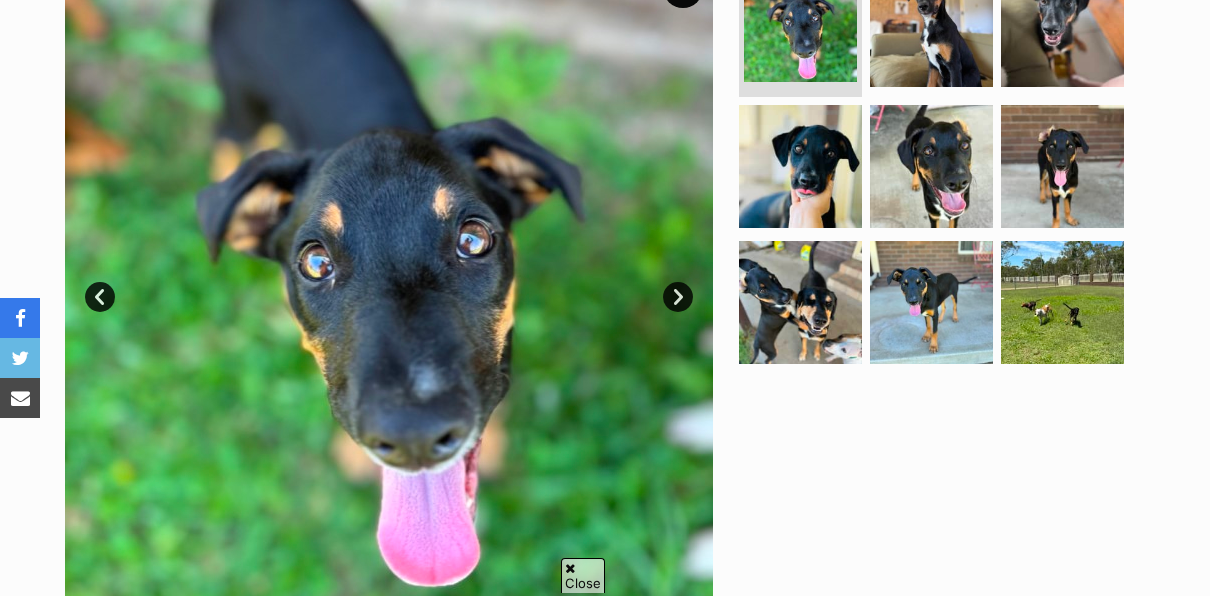 scroll, scrollTop: 500, scrollLeft: 0, axis: vertical 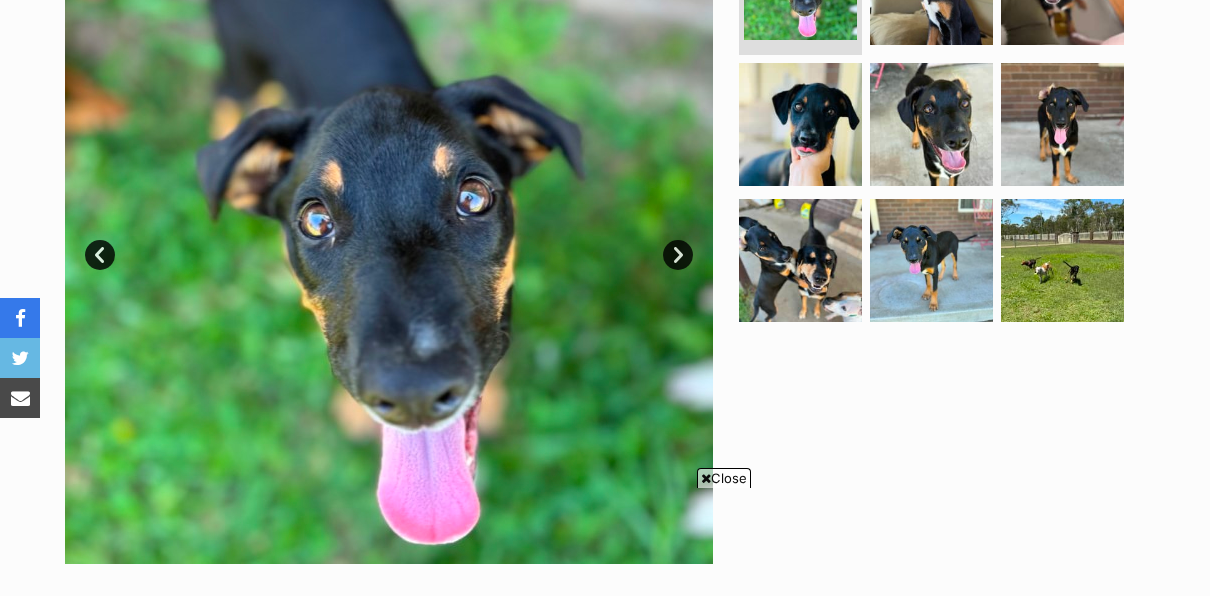 click on "Next" at bounding box center (678, 255) 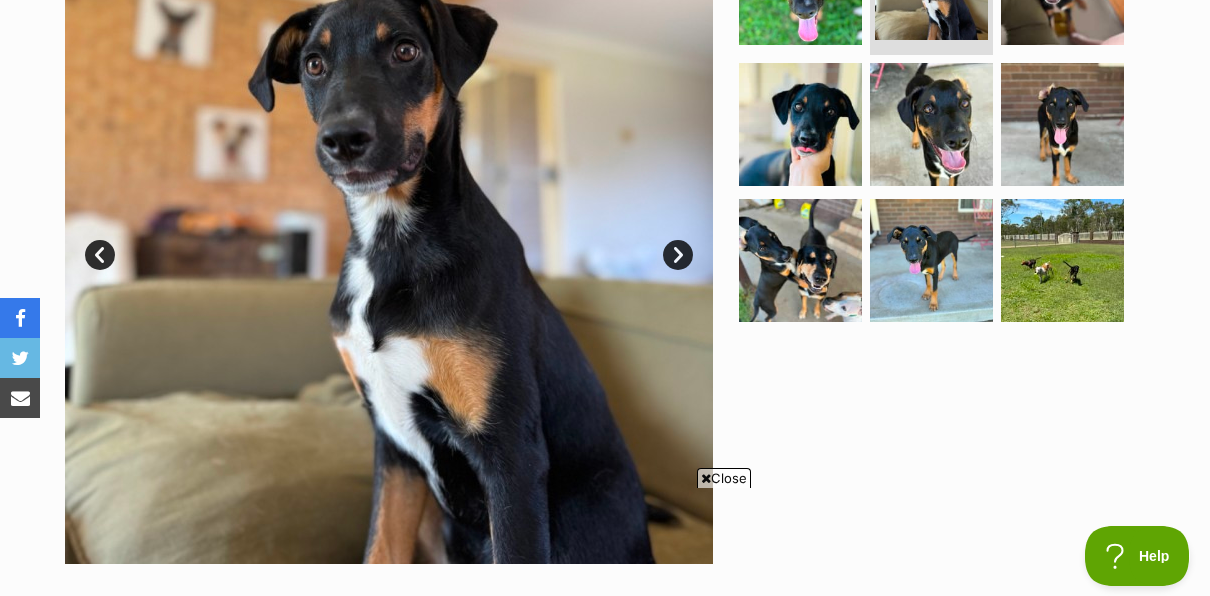 scroll, scrollTop: 0, scrollLeft: 0, axis: both 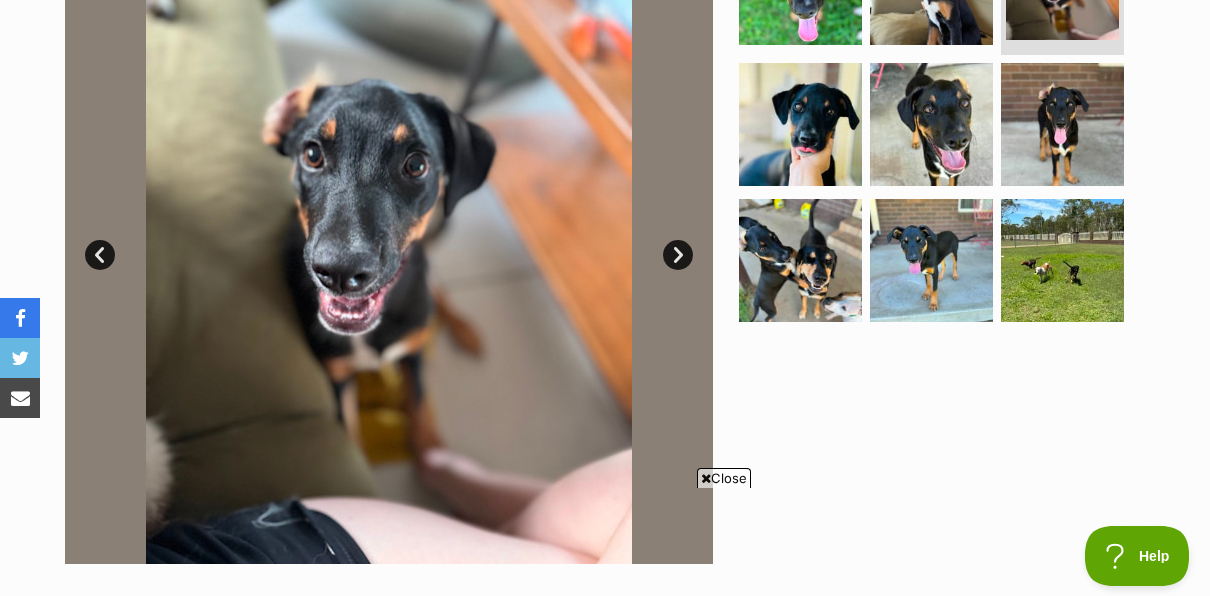 click on "Next" at bounding box center (678, 255) 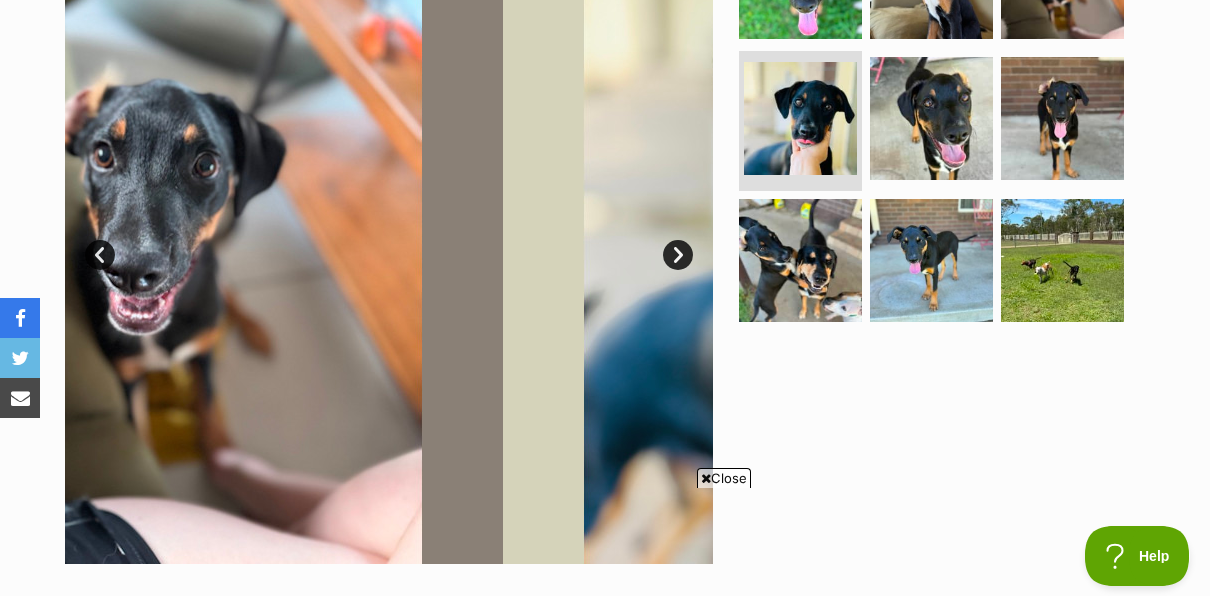 scroll, scrollTop: 0, scrollLeft: 0, axis: both 